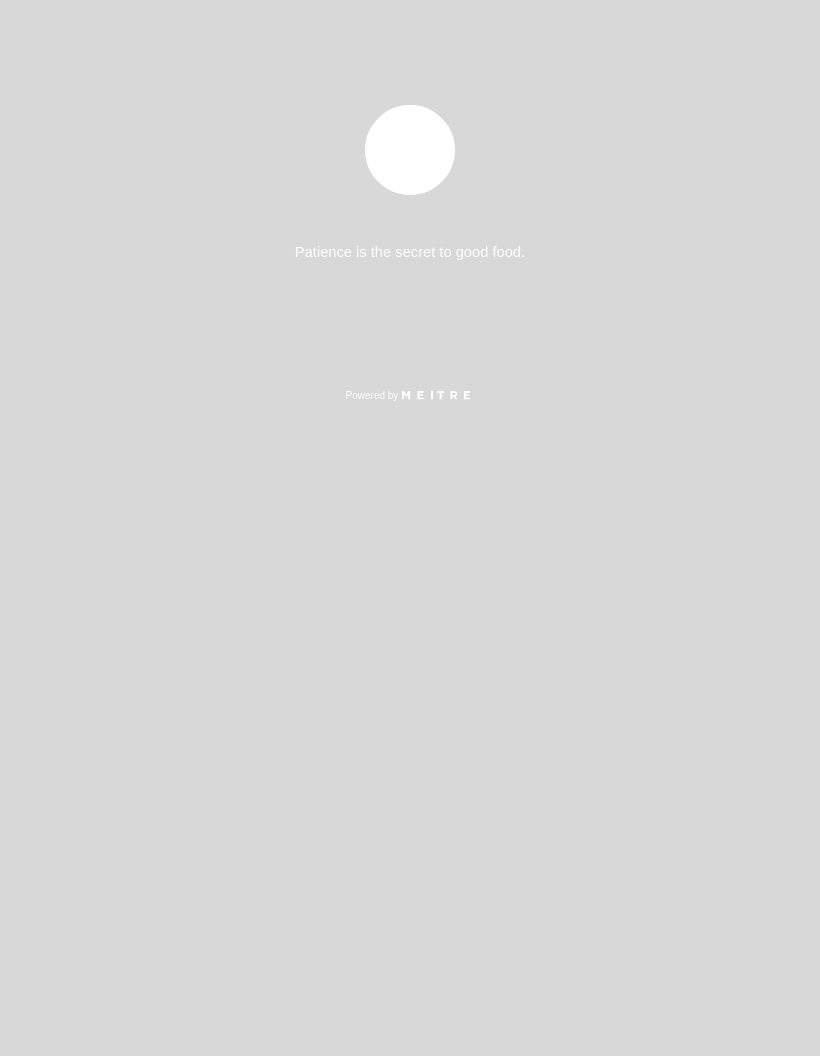 select on "es" 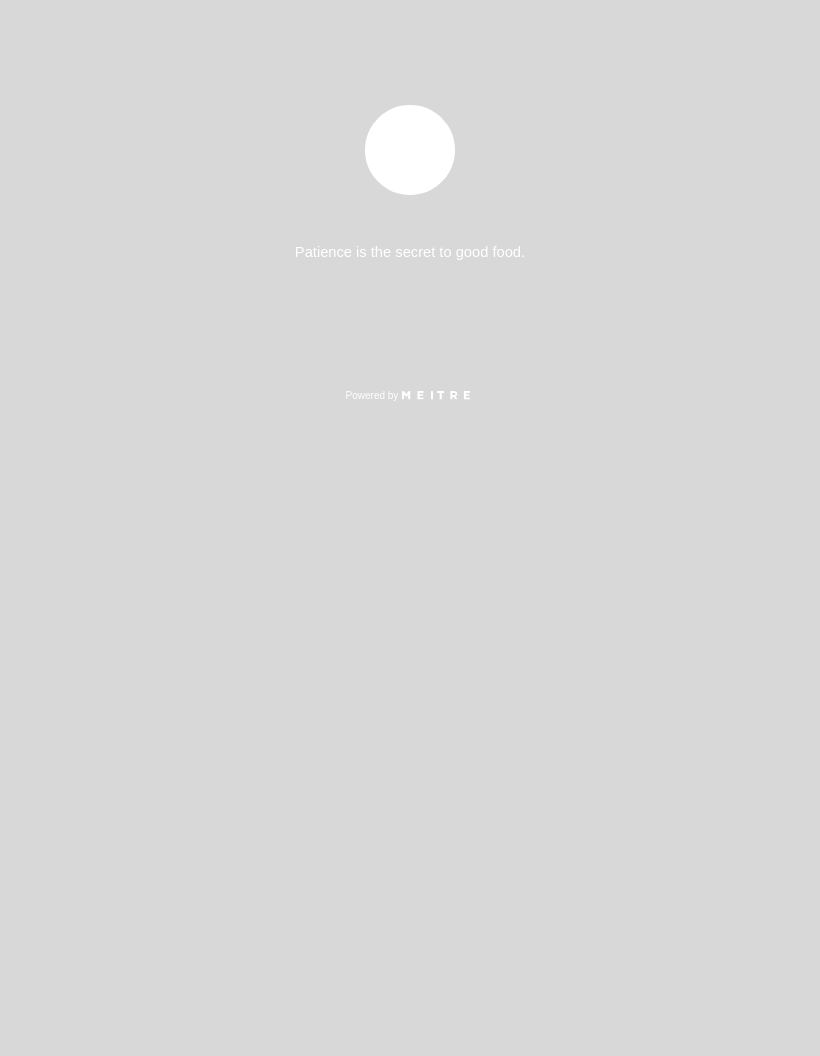 scroll, scrollTop: 0, scrollLeft: 0, axis: both 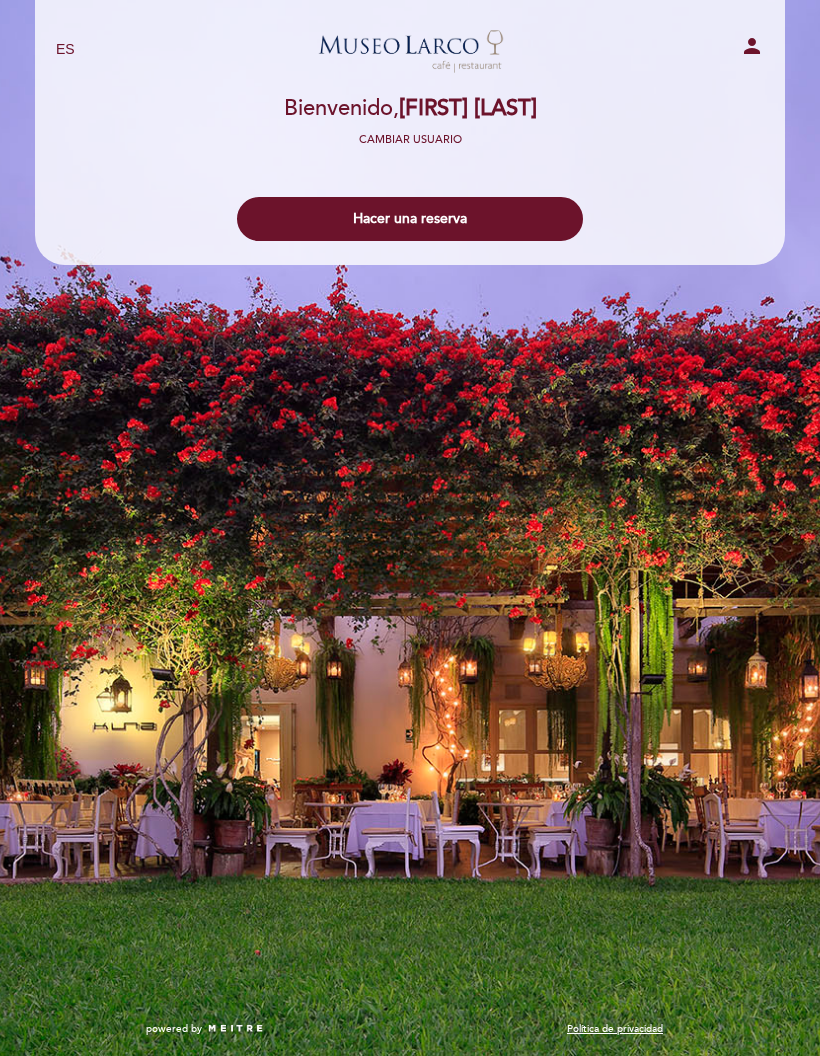 click on "Hacer una reserva" at bounding box center (410, 219) 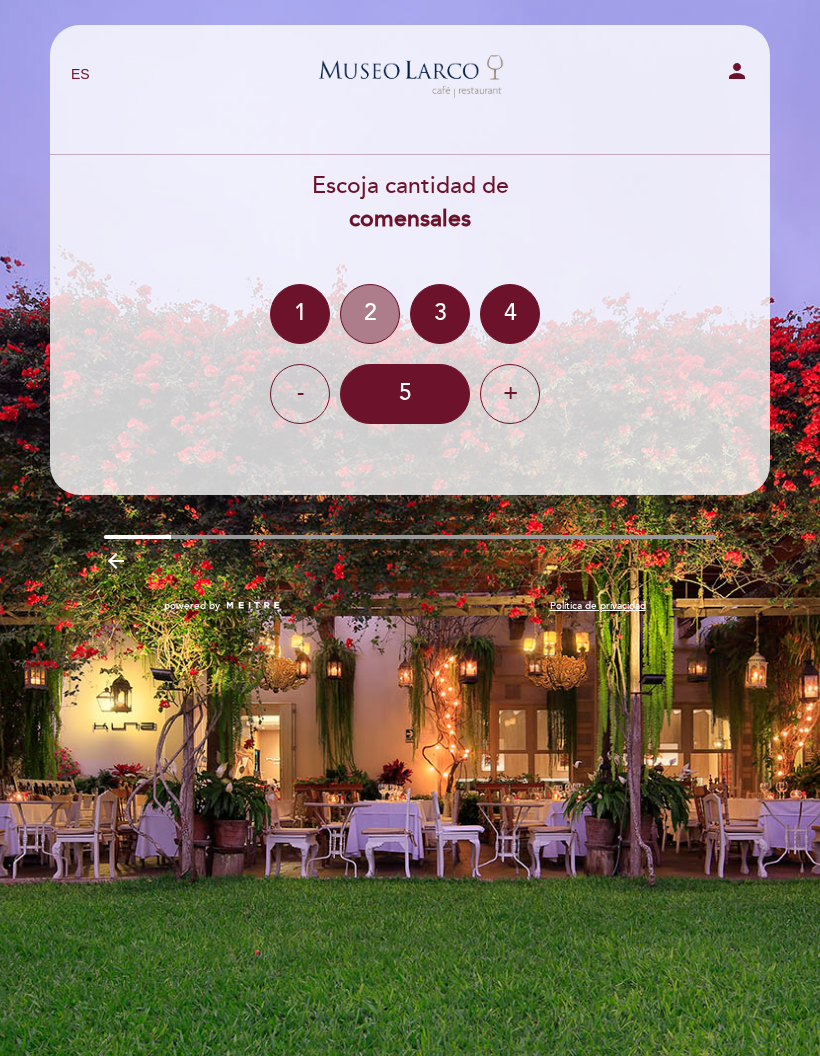 click on "2" at bounding box center (370, 314) 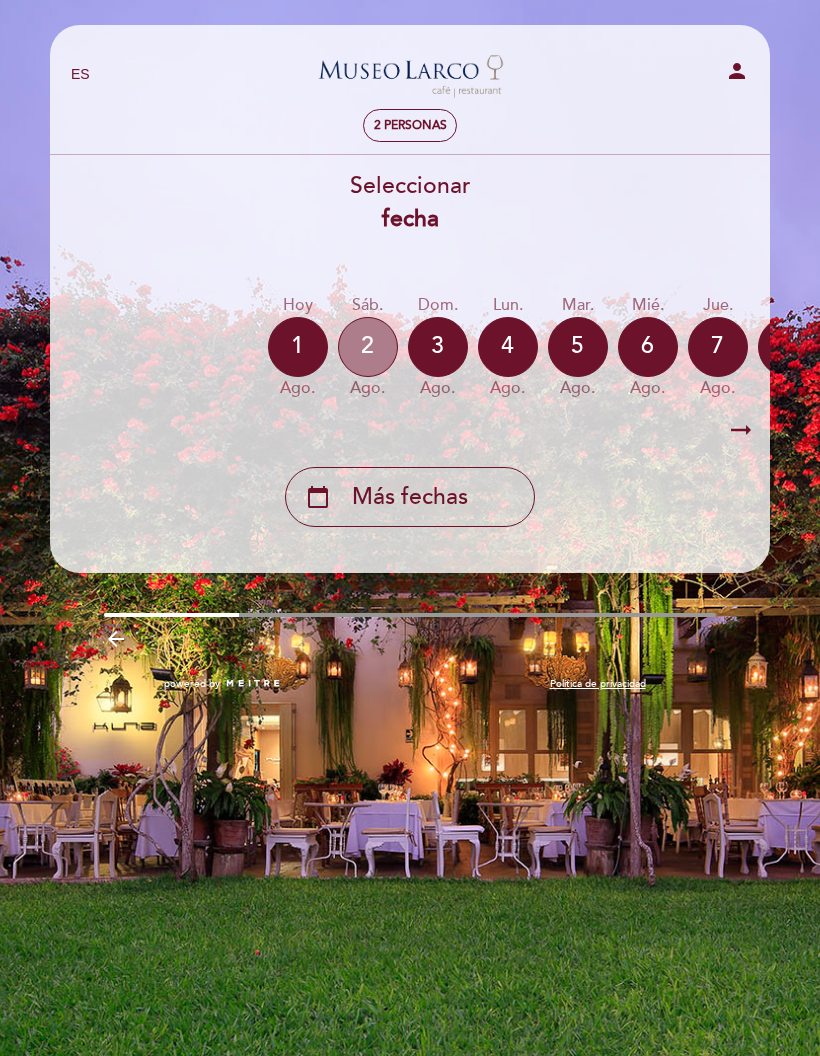 click on "2" at bounding box center [368, 347] 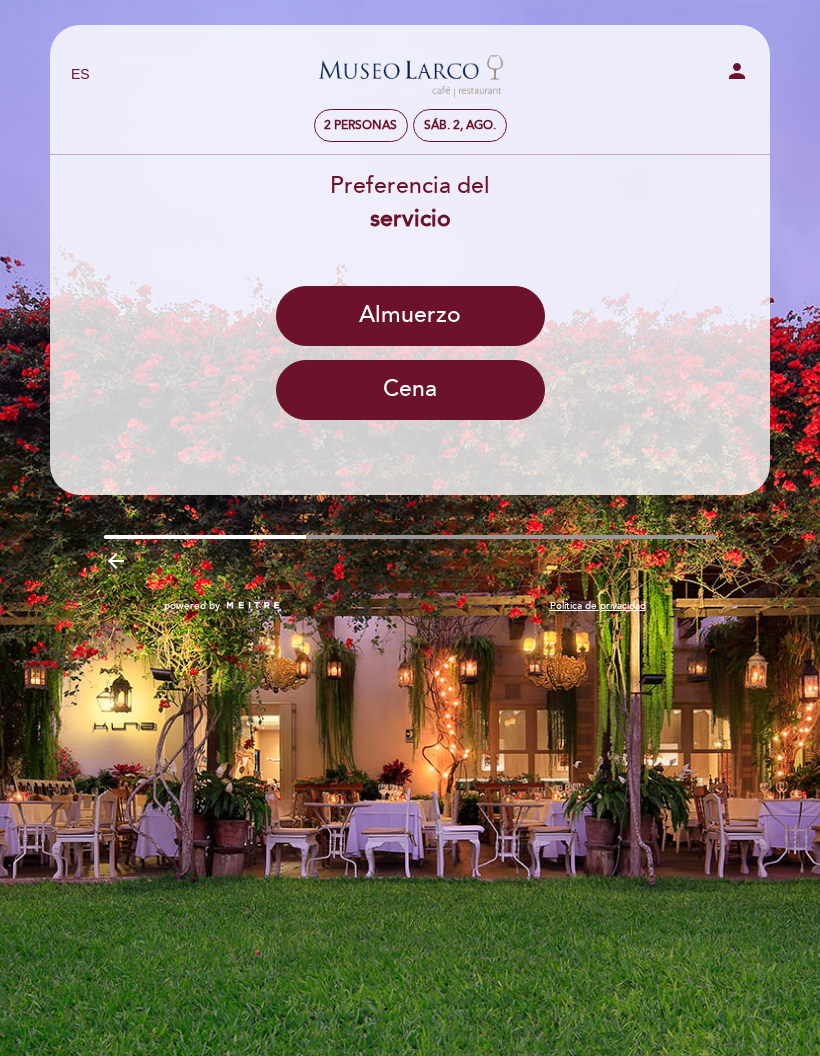 click on "Cena" at bounding box center (410, 390) 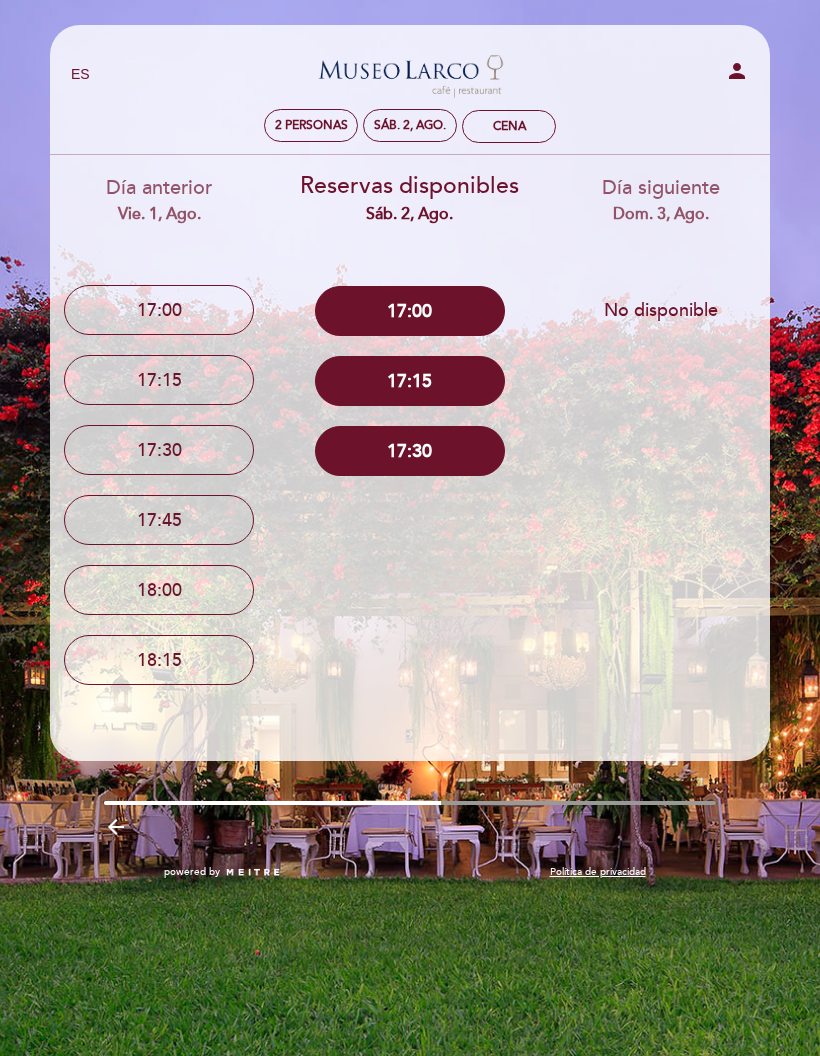 click on "17:30" at bounding box center [410, 451] 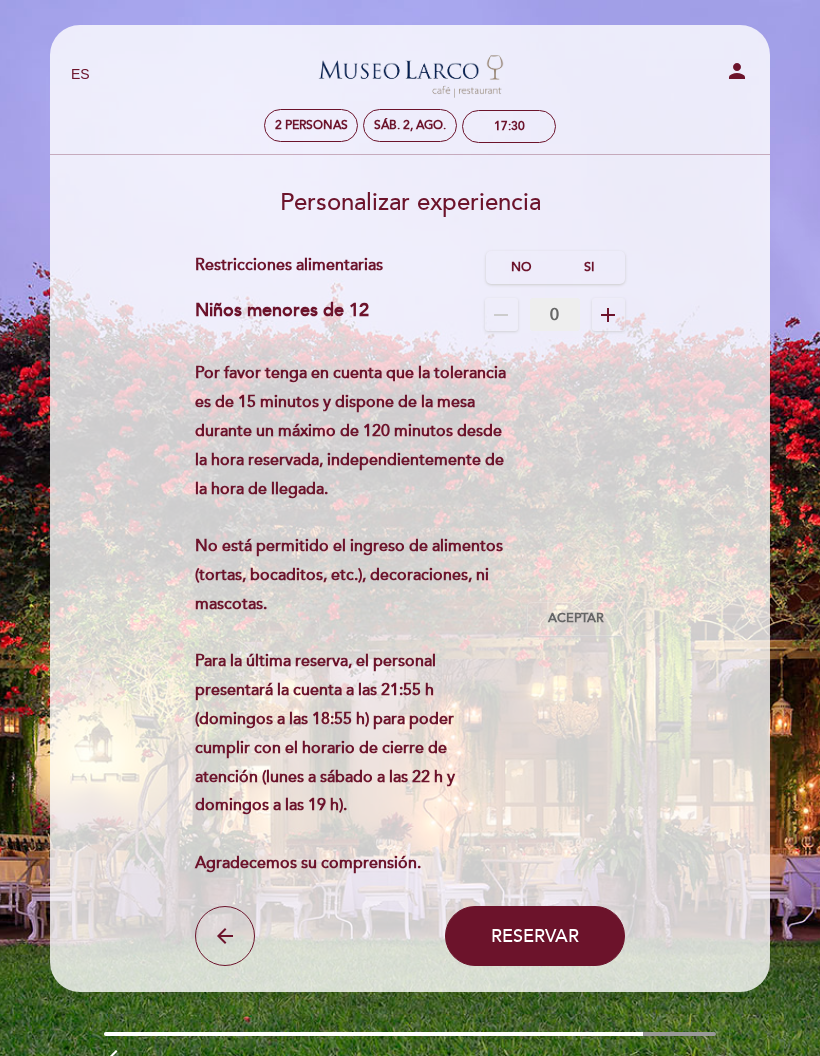 scroll, scrollTop: 87, scrollLeft: 0, axis: vertical 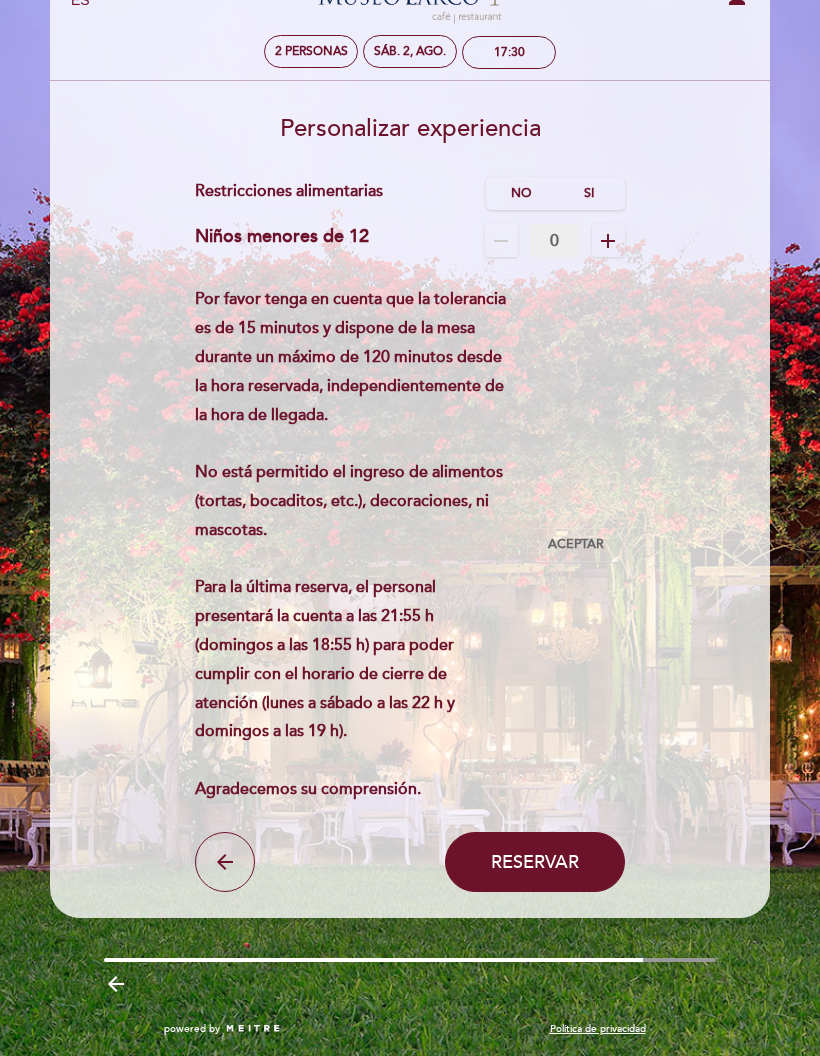 click on "Reservar" at bounding box center [535, 862] 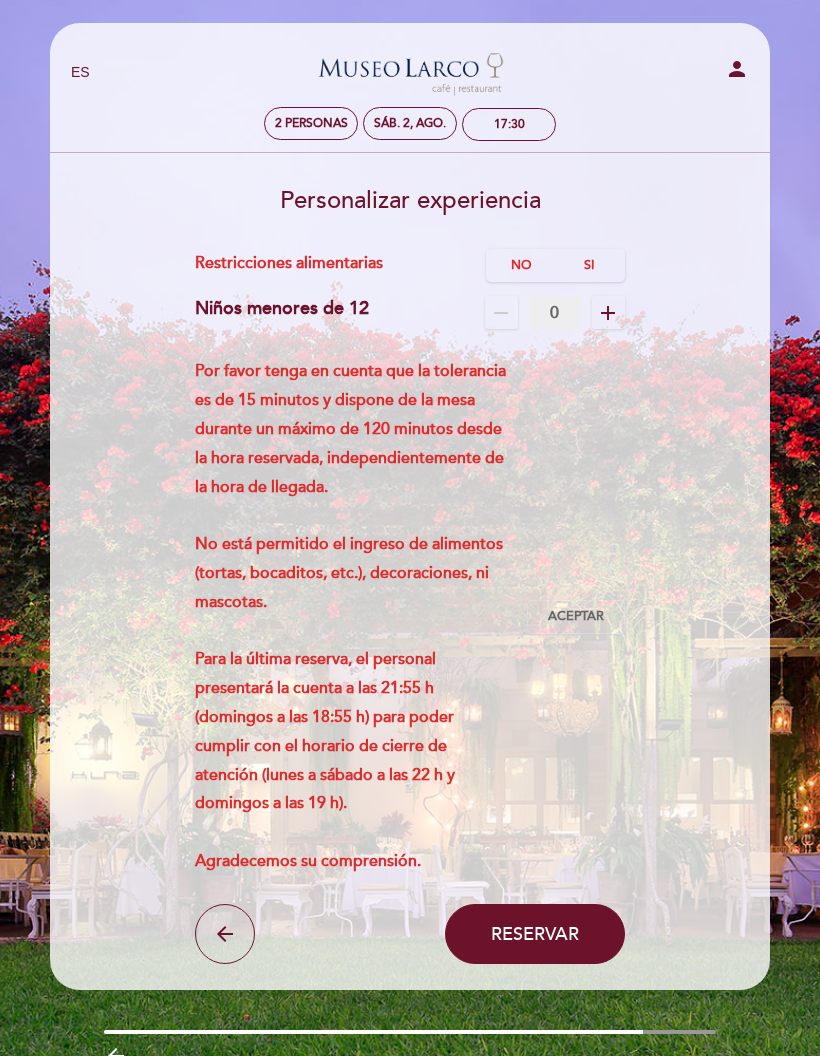 scroll, scrollTop: 0, scrollLeft: 0, axis: both 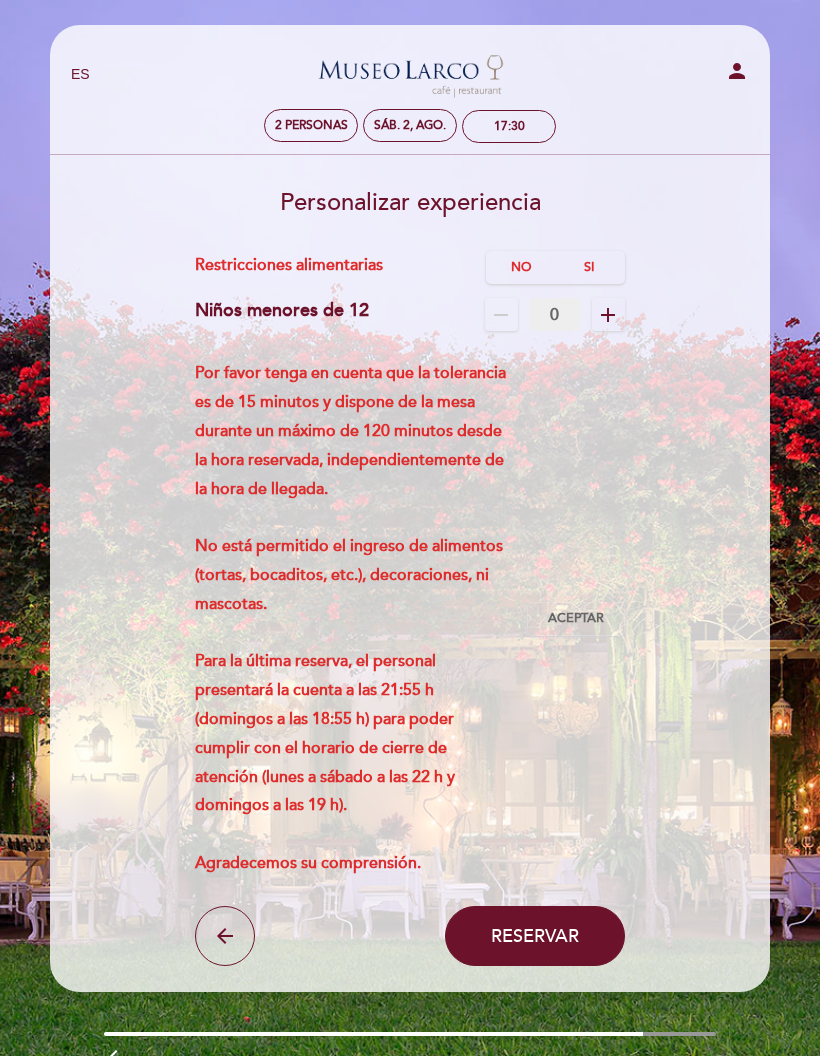 click on "Aceptar" at bounding box center (576, 619) 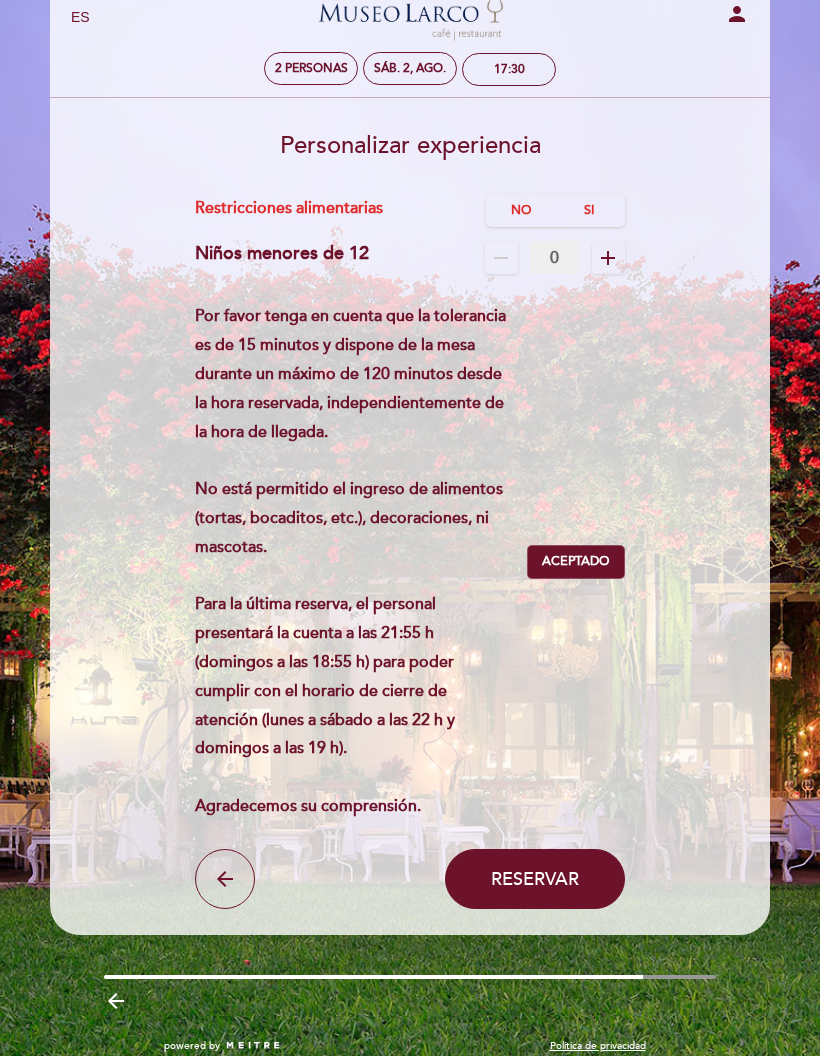 scroll, scrollTop: 57, scrollLeft: 0, axis: vertical 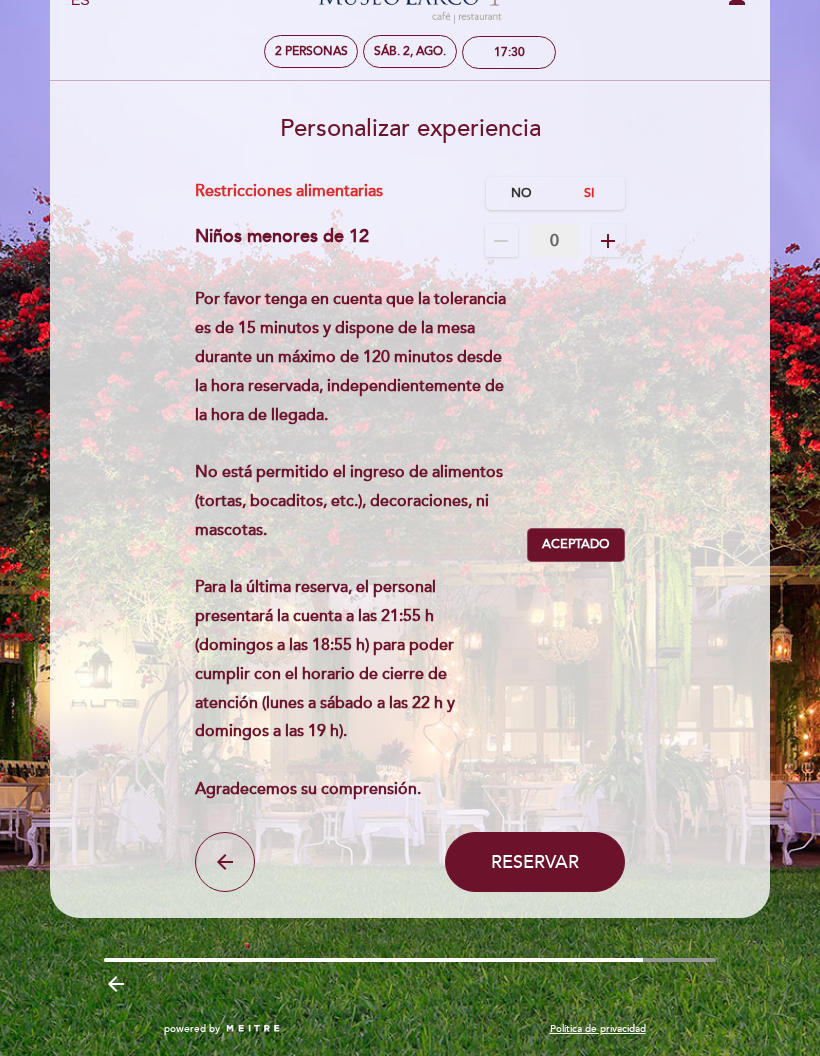 click on "No" at bounding box center (521, 193) 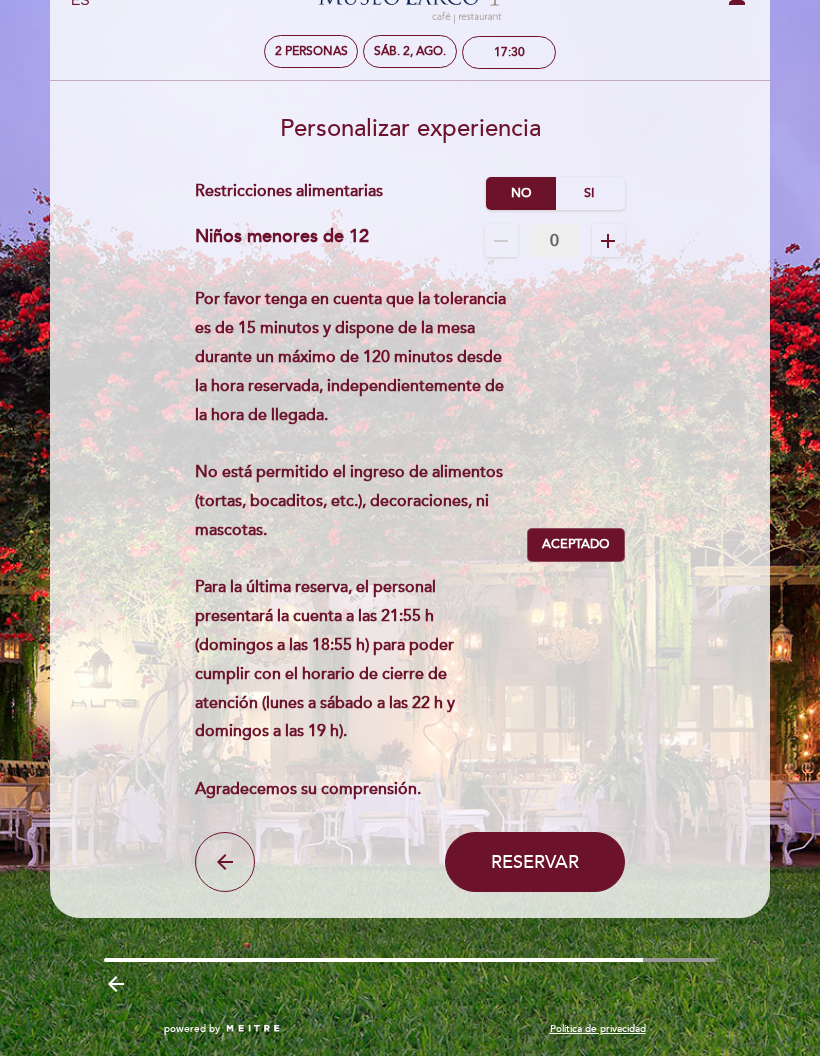 click on "Reservar" at bounding box center (535, 862) 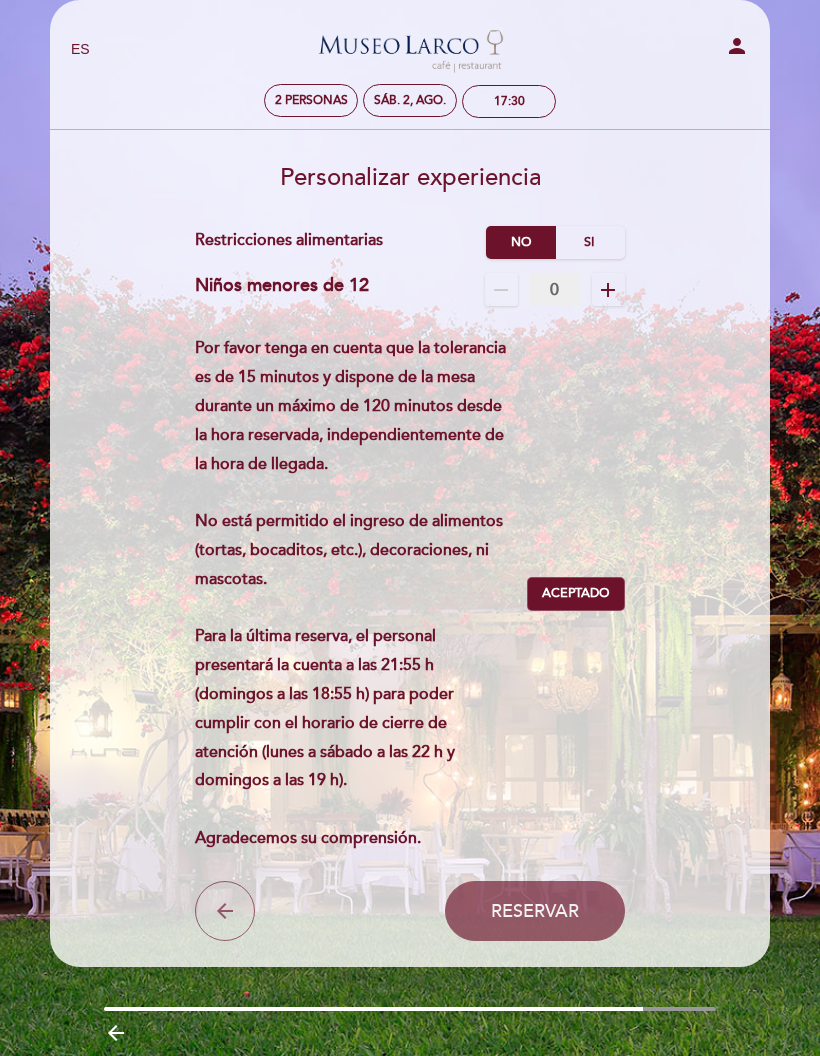 scroll, scrollTop: 87, scrollLeft: 0, axis: vertical 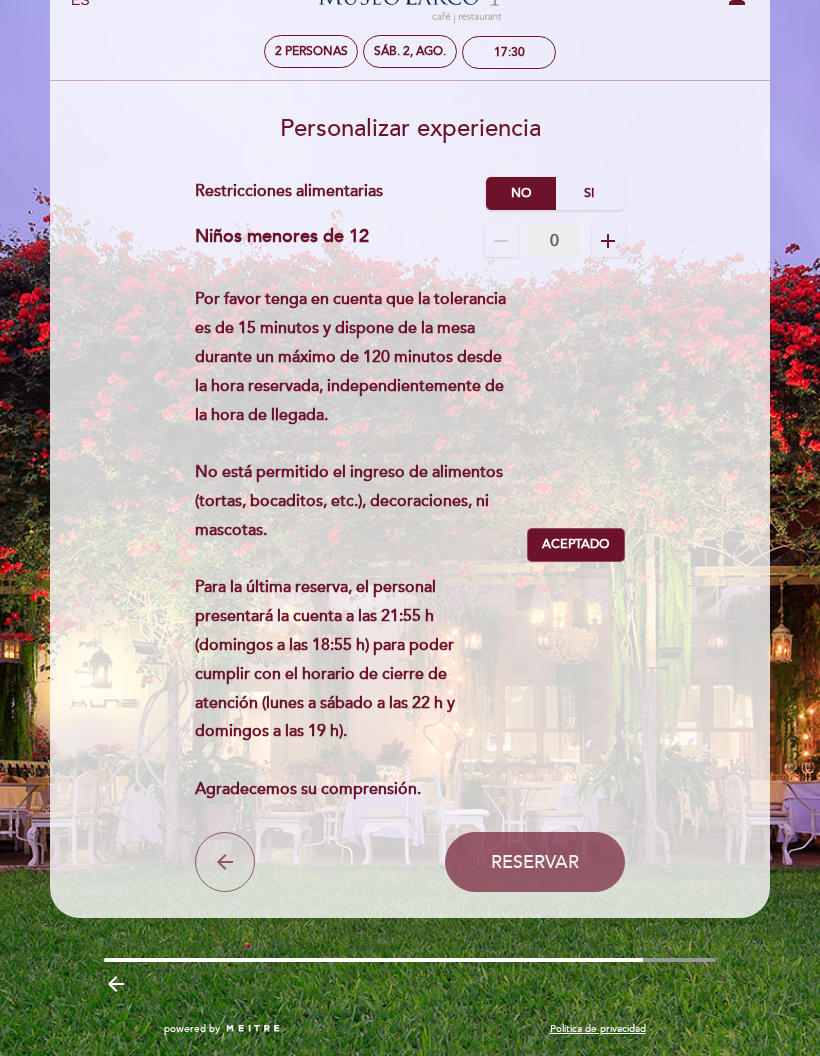 click on "Aceptado" at bounding box center (575, 545) 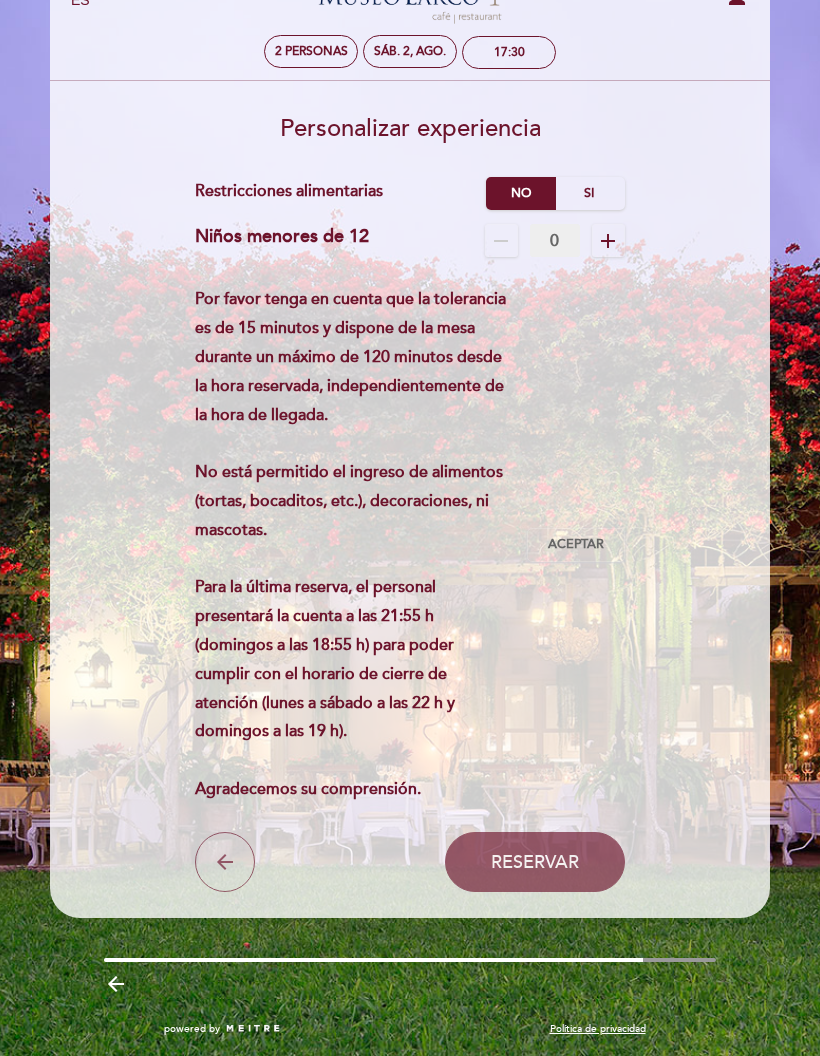 click on "Aceptar" at bounding box center [576, 545] 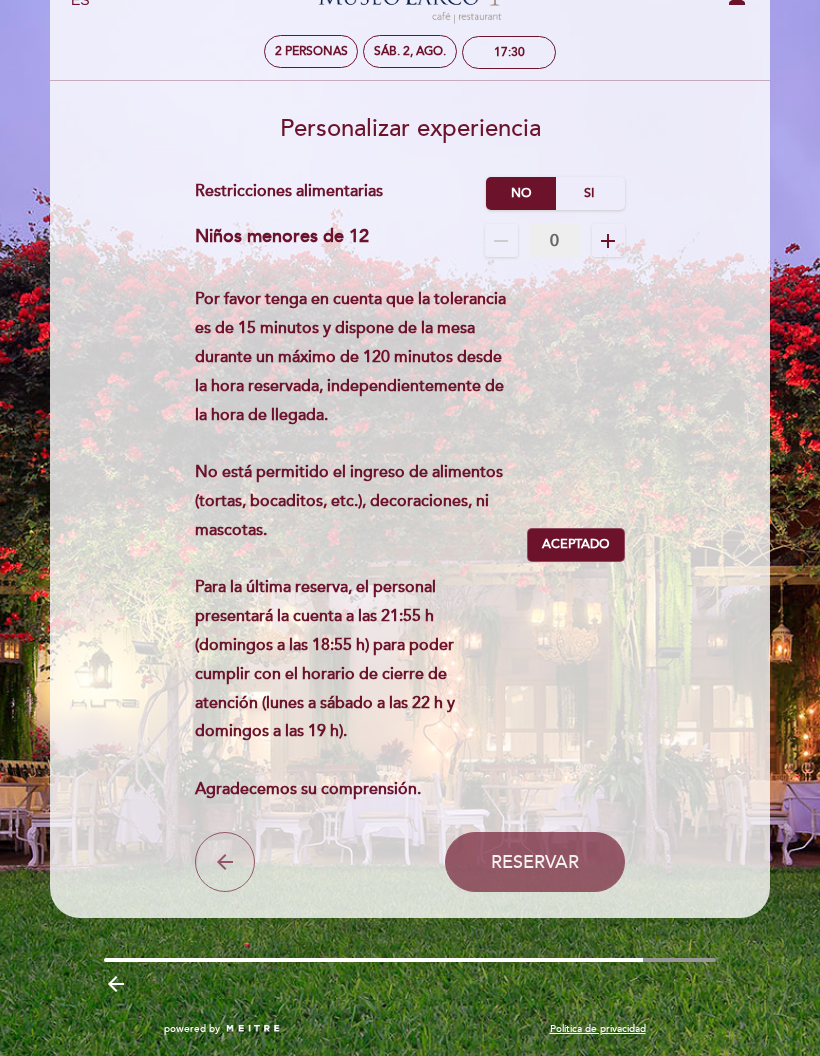 click on "add" at bounding box center (608, 241) 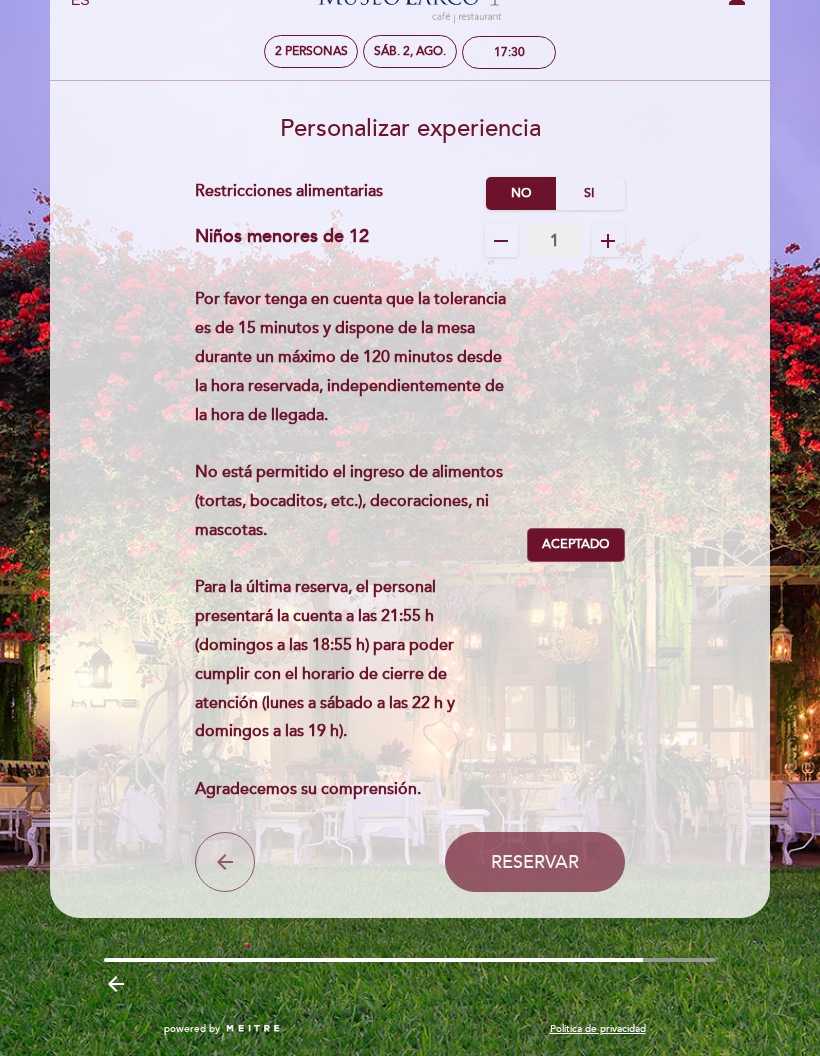 click on "remove" at bounding box center (501, 241) 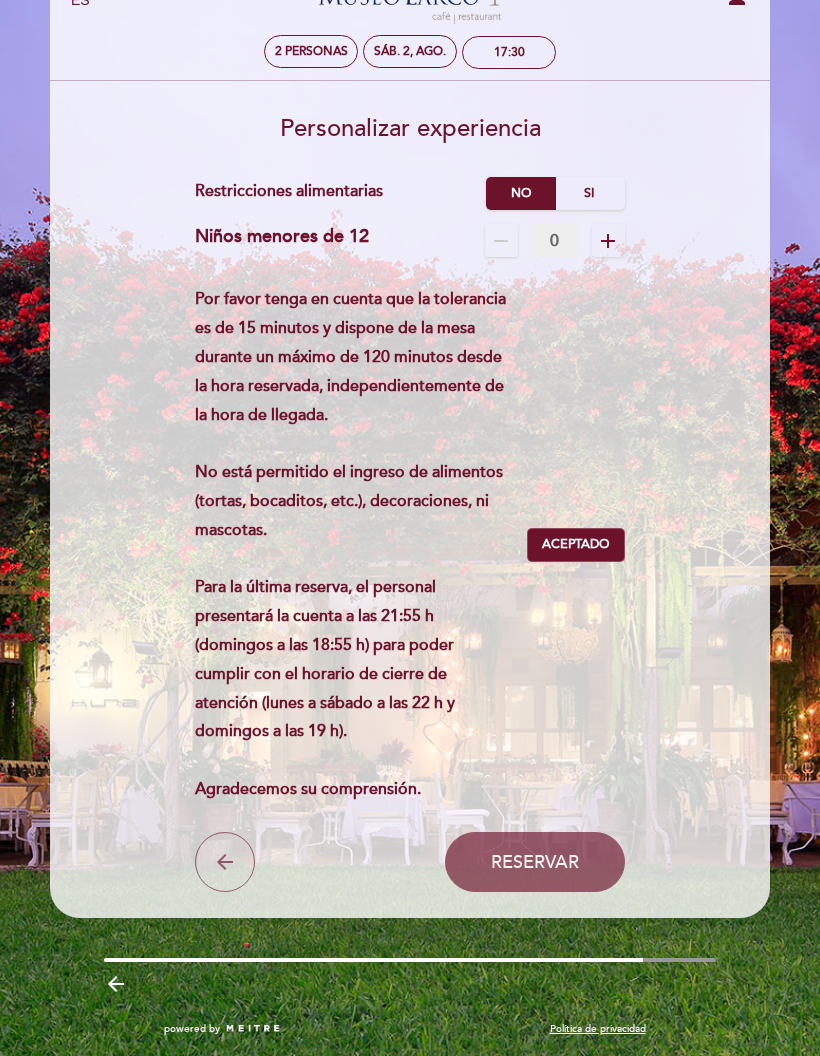 click on "Aceptado" at bounding box center [575, 545] 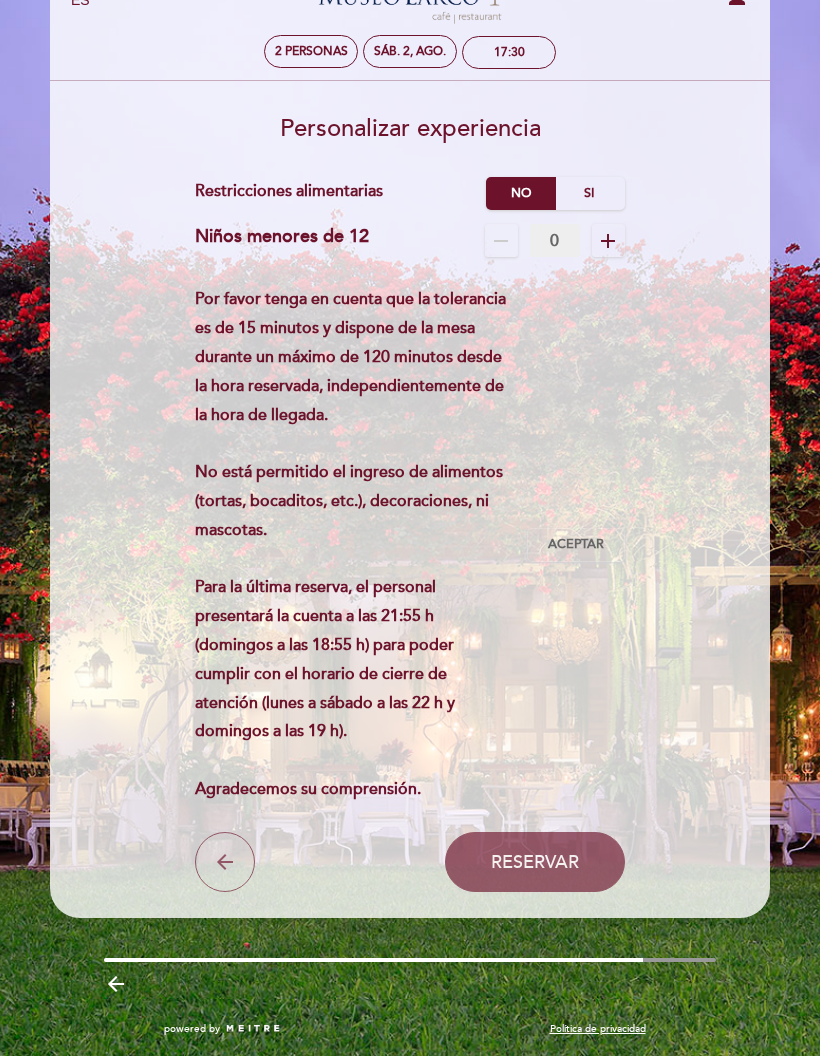click on "Aceptar" at bounding box center [576, 545] 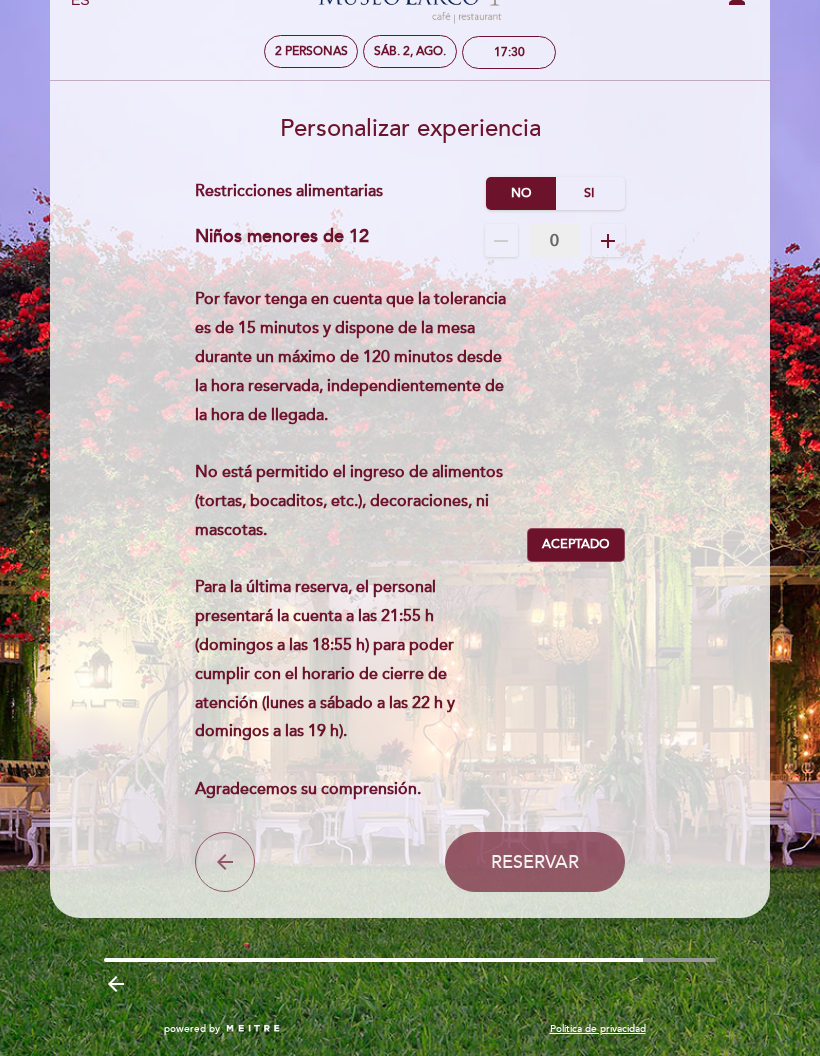 click on "Aceptar
Aceptado" at bounding box center (576, 545) 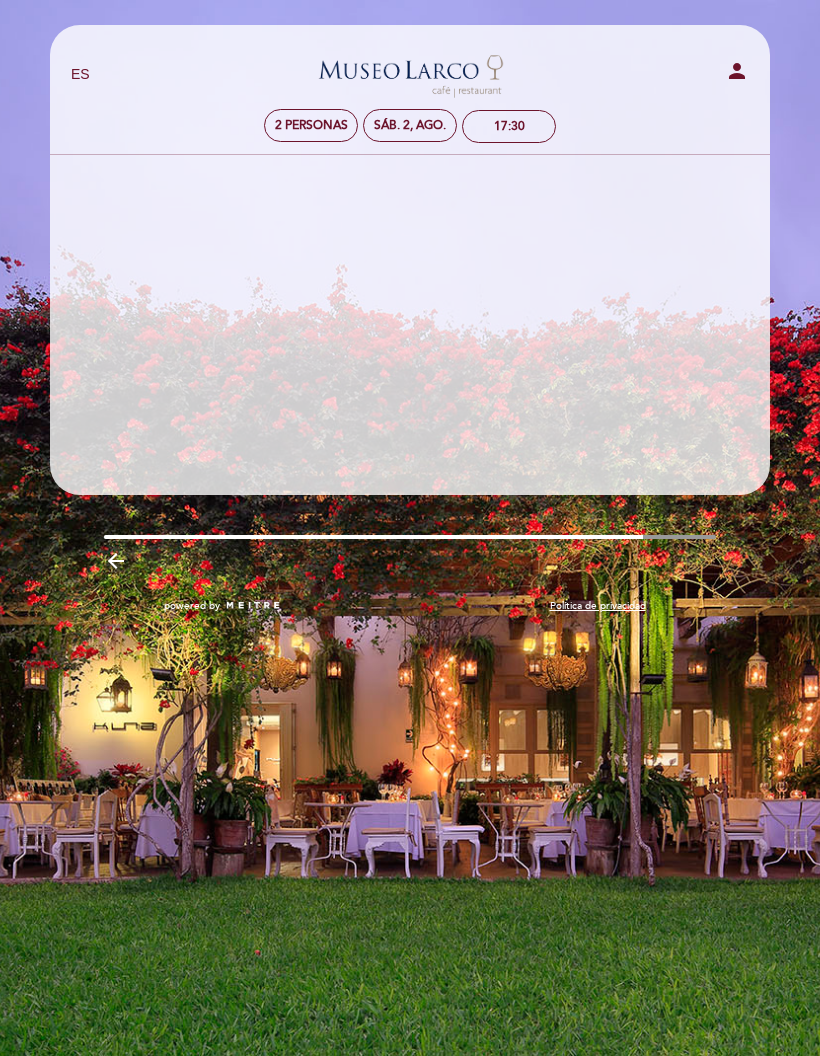 scroll, scrollTop: 0, scrollLeft: 0, axis: both 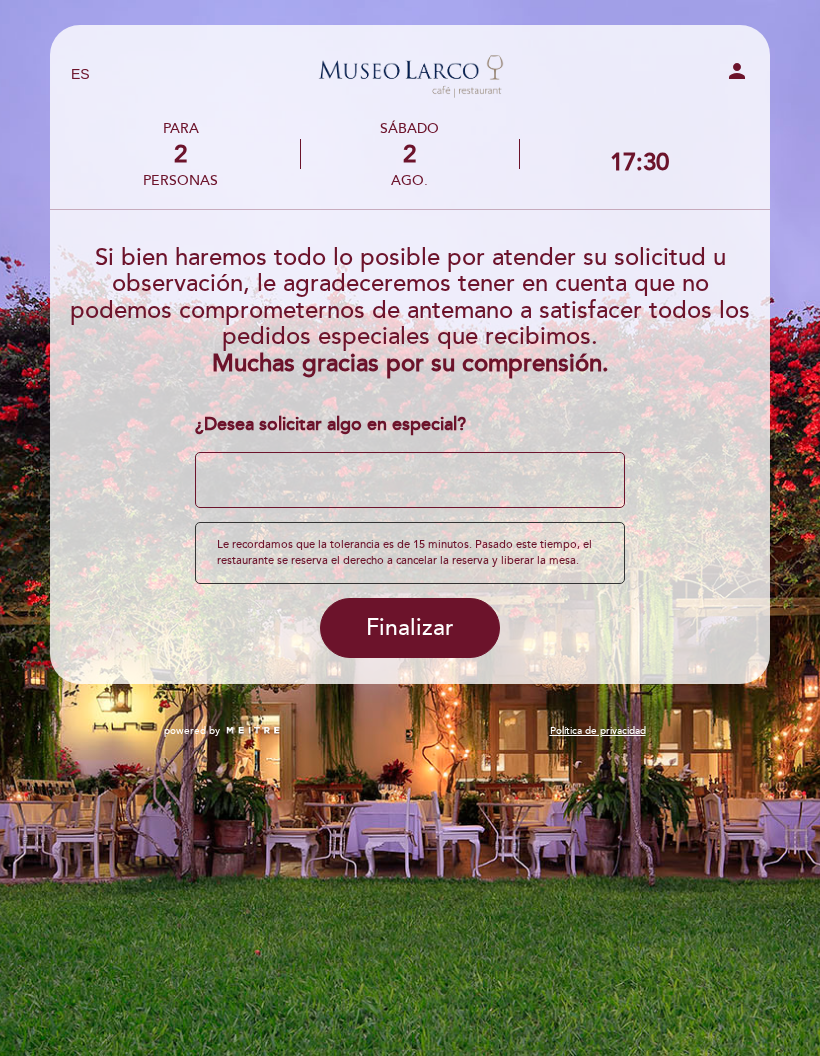 click at bounding box center (409, 480) 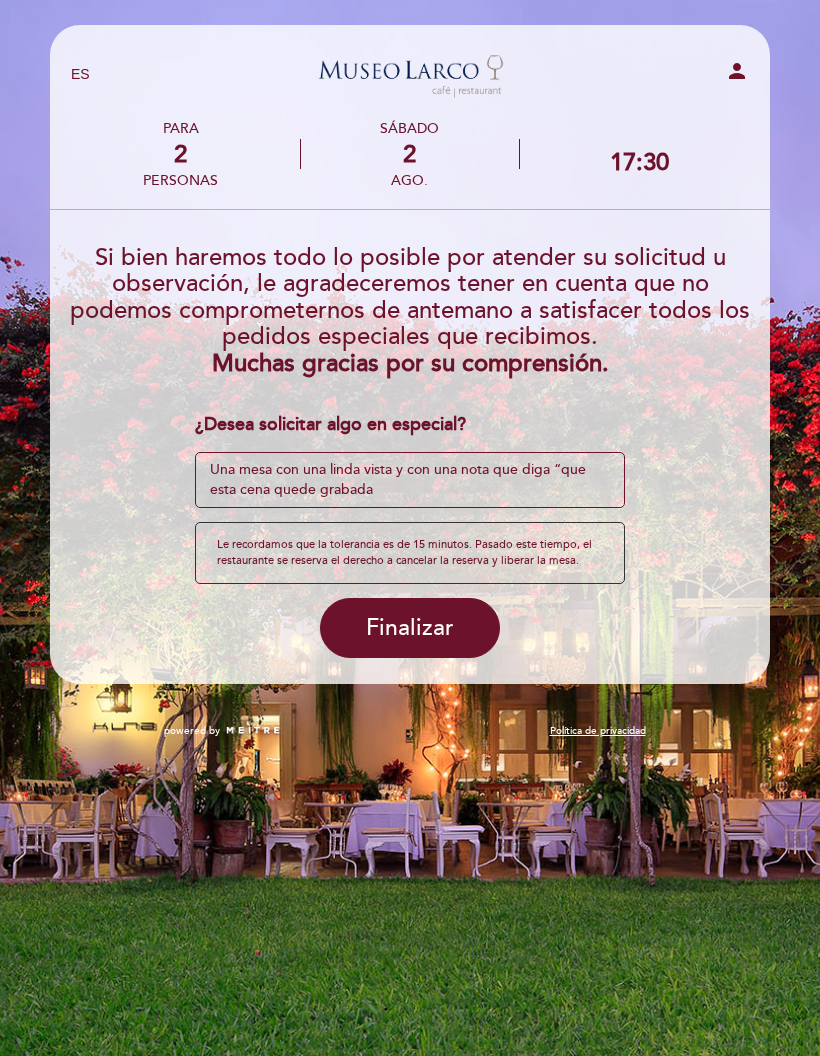 click at bounding box center [409, 480] 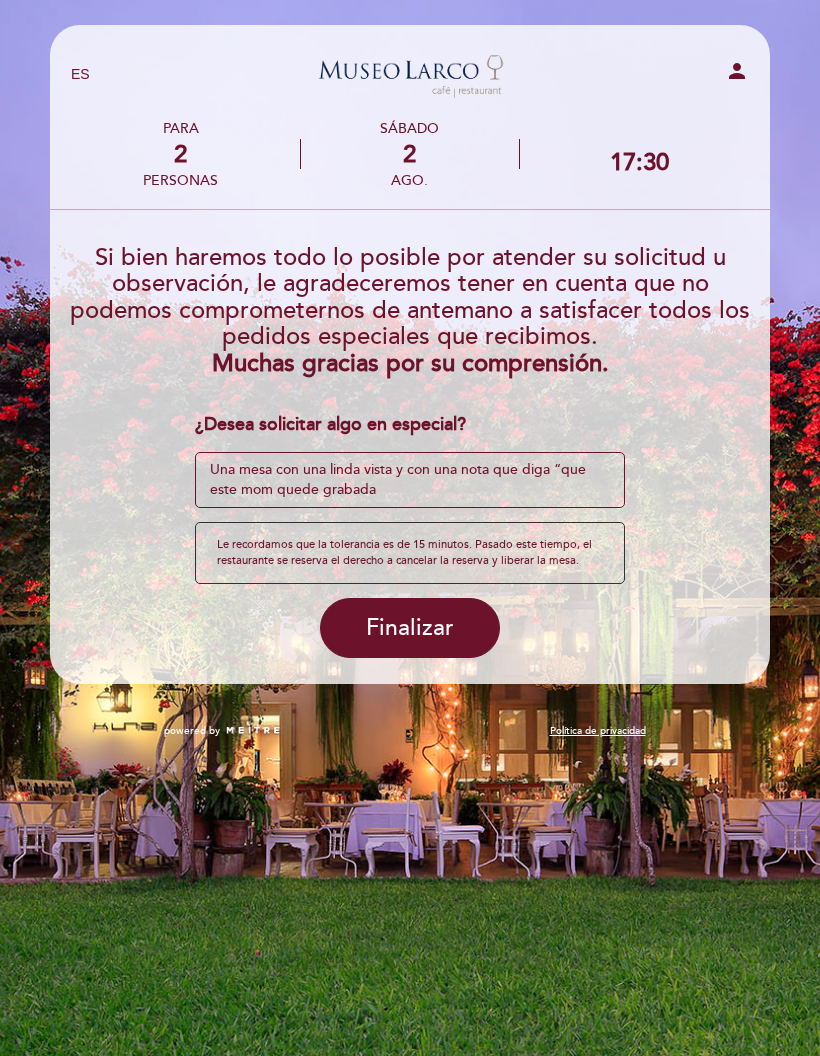 click at bounding box center (409, 480) 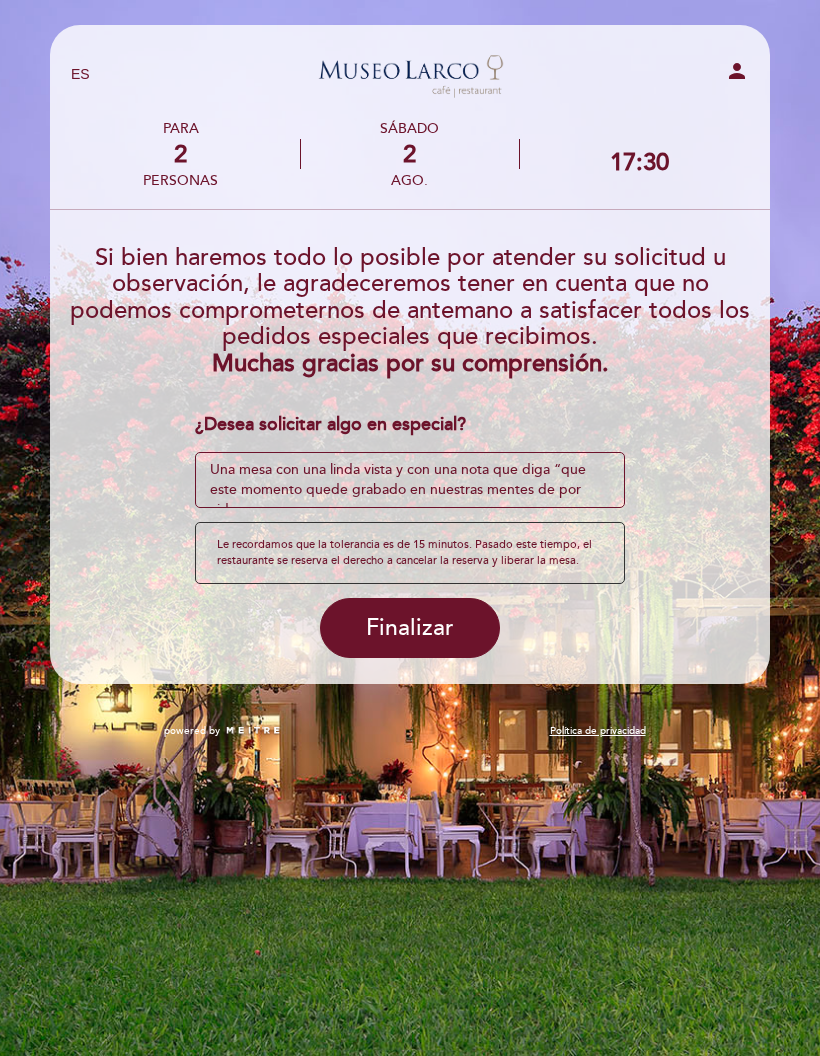 scroll, scrollTop: 13, scrollLeft: 0, axis: vertical 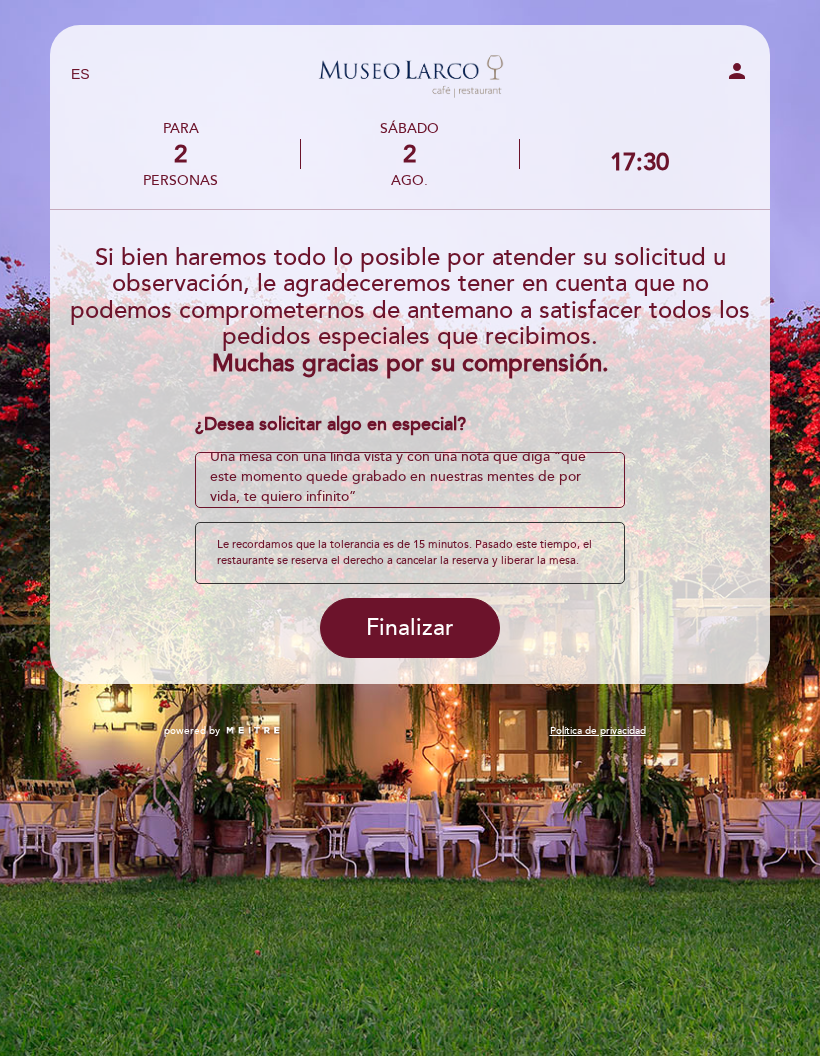 type on "Una mesa con una linda vista y con una nota que diga “que este momento quede grabado en nuestras mentes de por vida, te quiero infinito”" 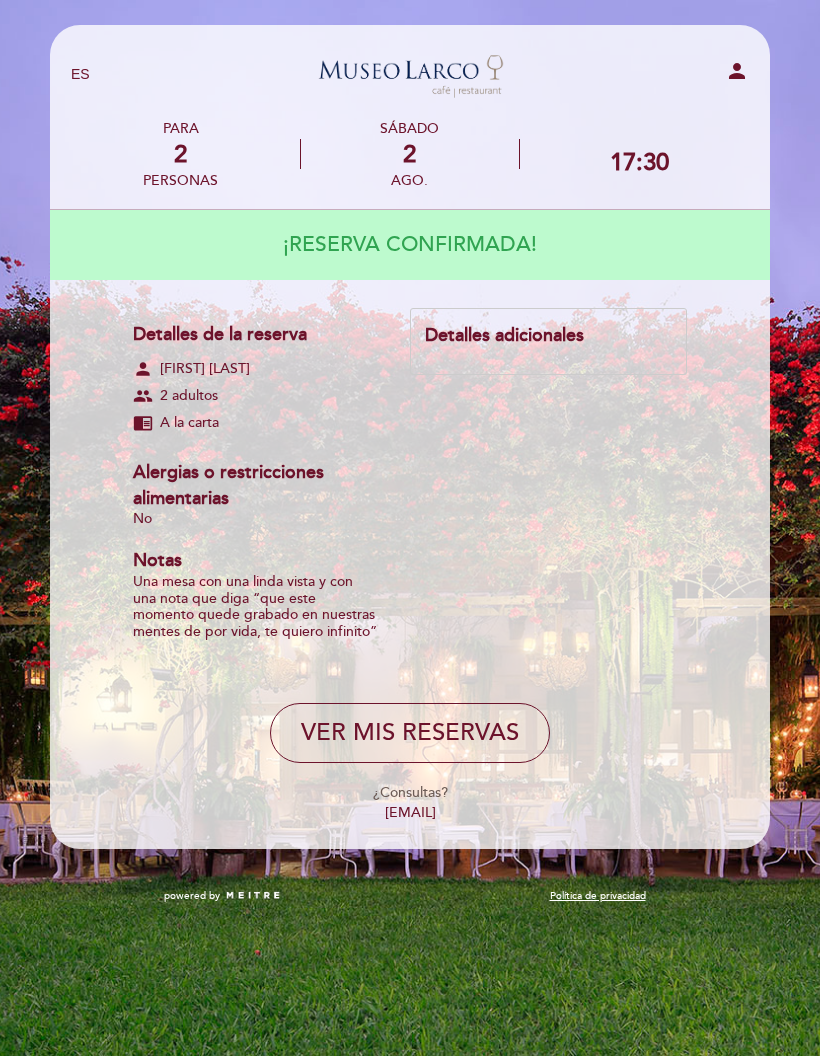 click on "VER MIS RESERVAS" at bounding box center (410, 733) 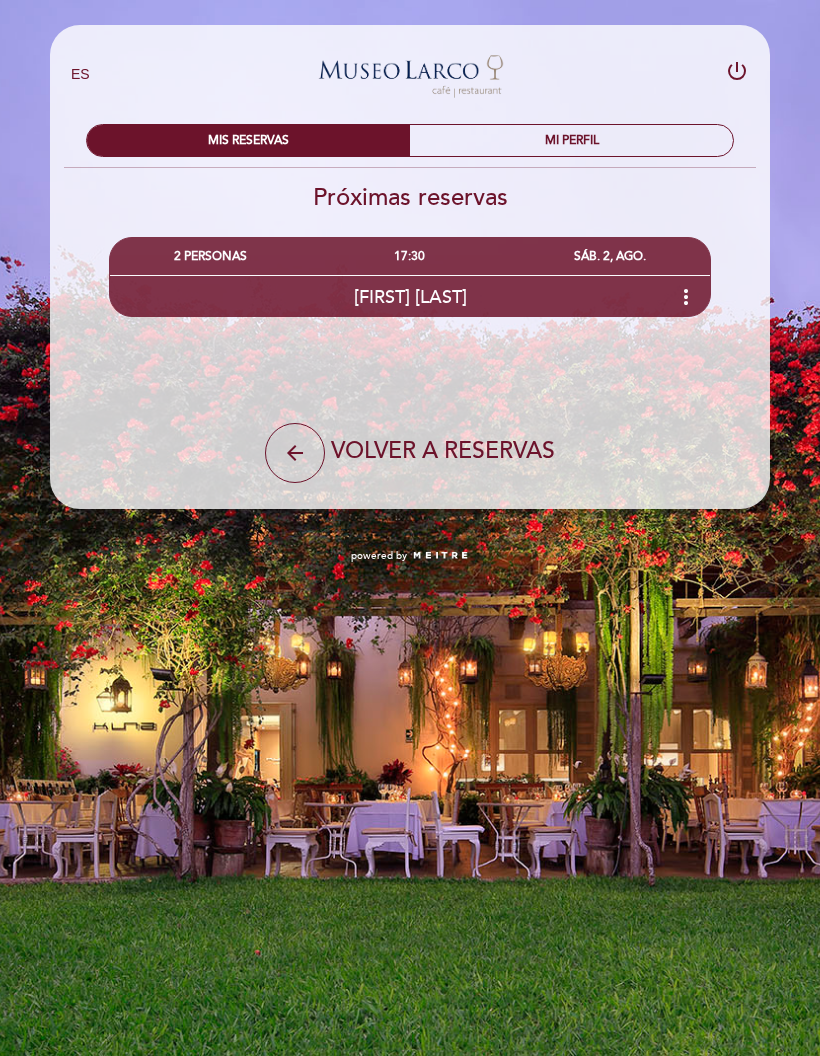click on "MI PERFIL" at bounding box center [571, 140] 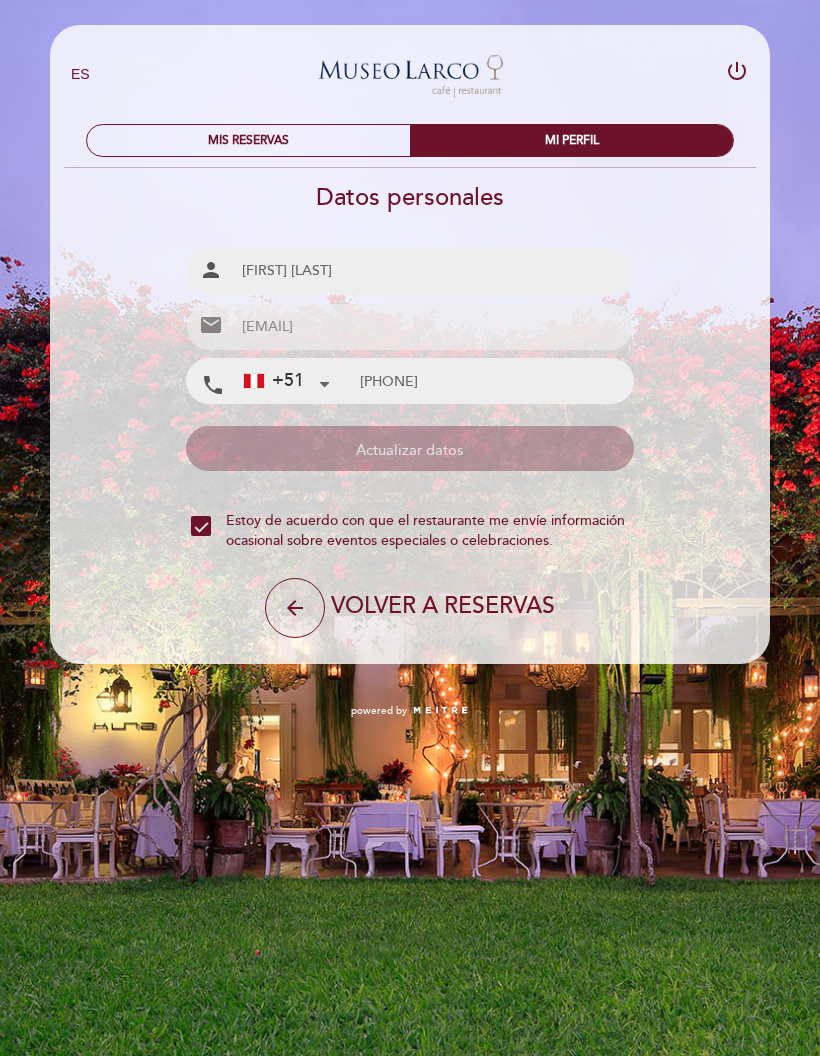 type on "[PHONE]" 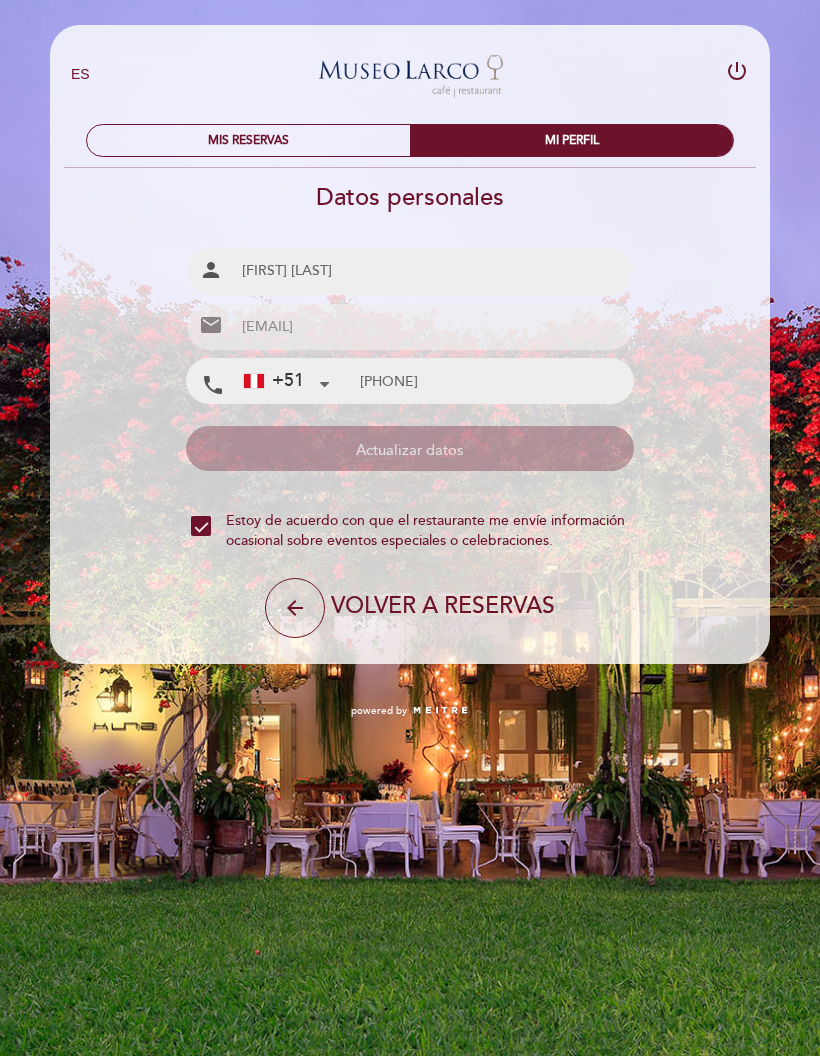 click on "MIS RESERVAS" at bounding box center [248, 140] 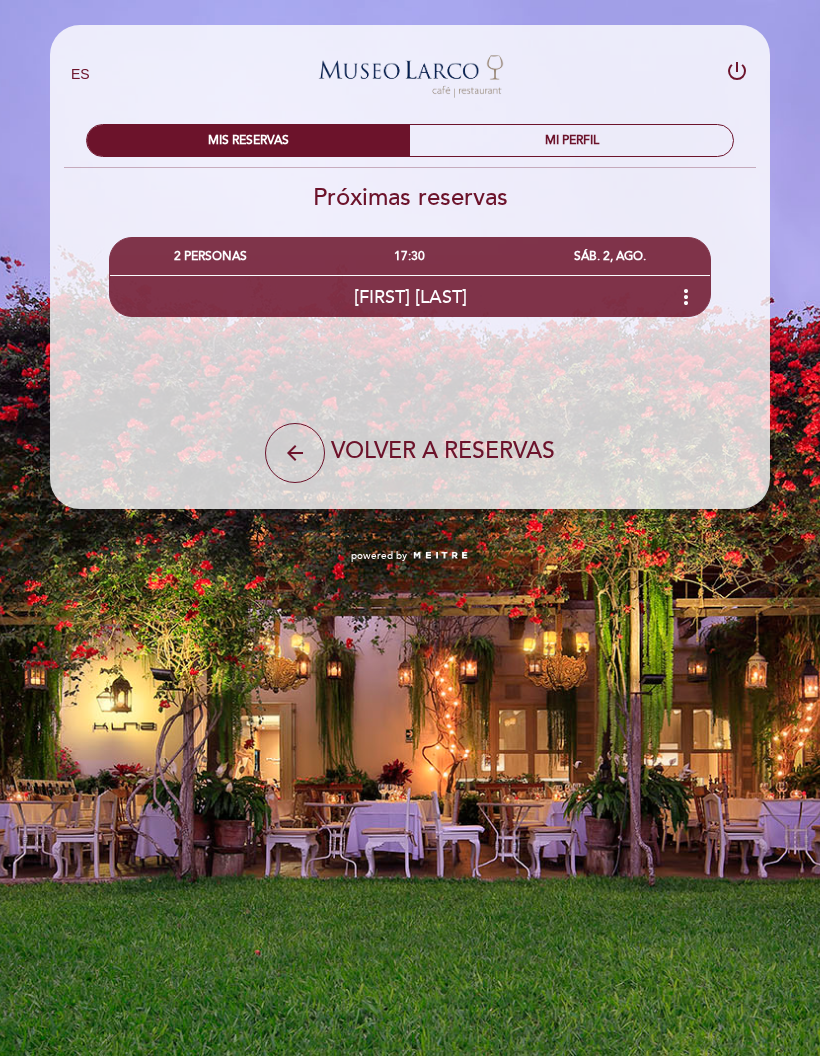 click on "EN
ES
PT
Museo Larco Café - Restaurant
power_settings_new
MIS RESERVAS
MI PERFIL
Próximas reservas
[FIRST] [LAST] more_vert edit" at bounding box center (410, 267) 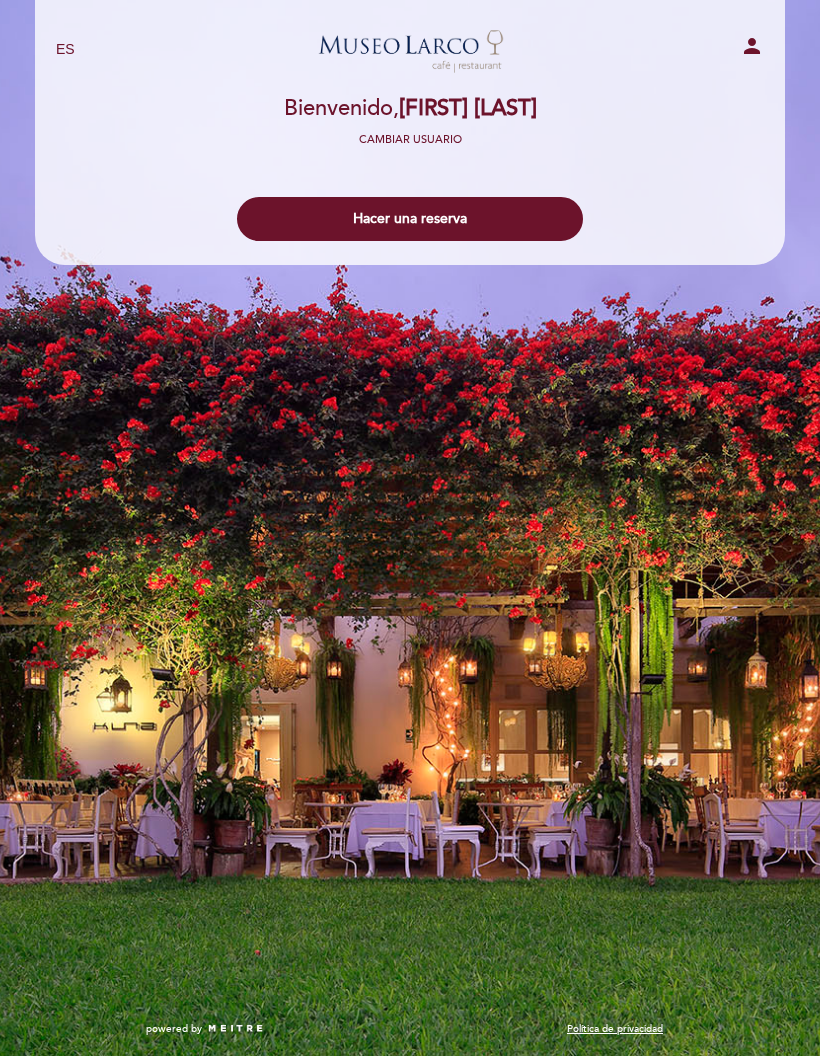 click on "person" at bounding box center [752, 49] 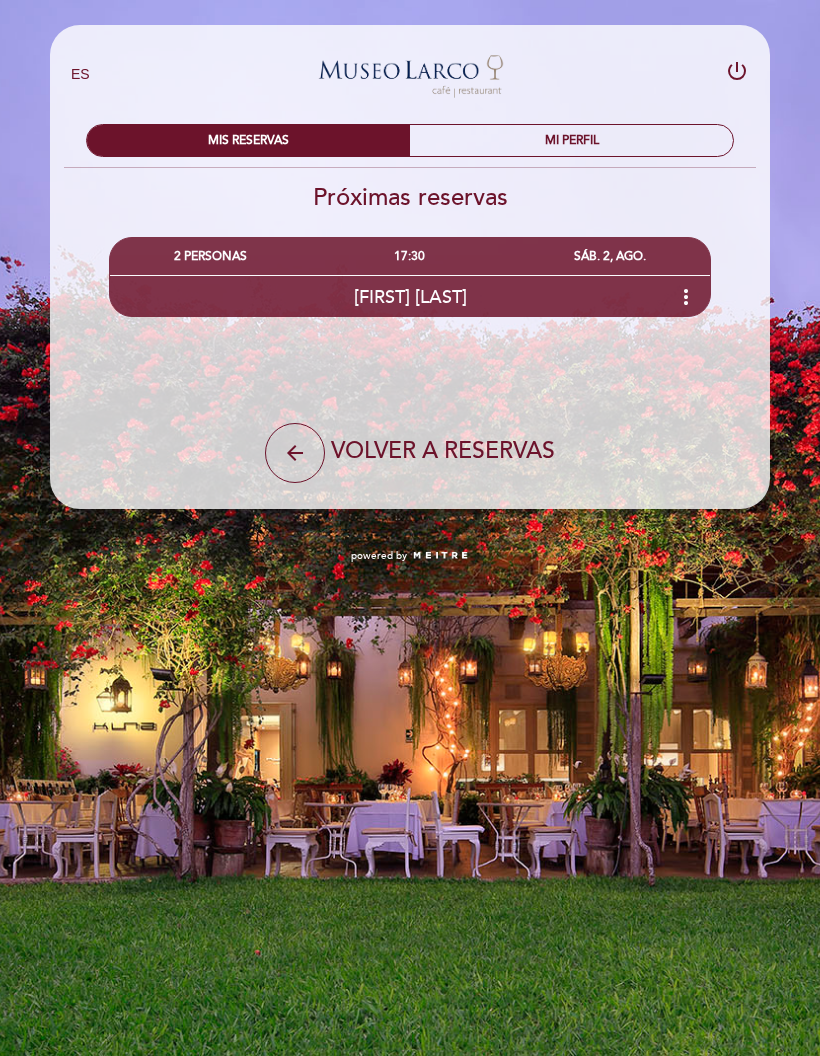 click on "more_vert" at bounding box center (686, 297) 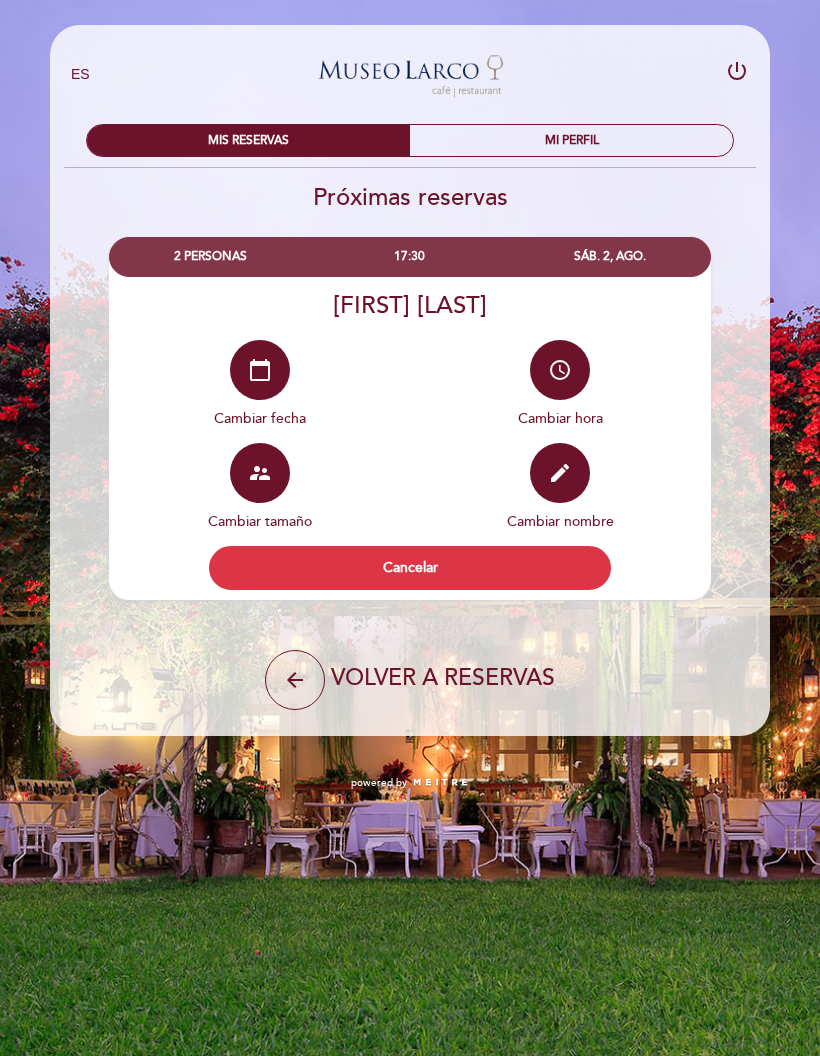 click on "EN
ES
PT
Museo Larco Café - Restaurant
person
PARA
2
personas
sábado
2
ago.
17:30" at bounding box center (410, 417) 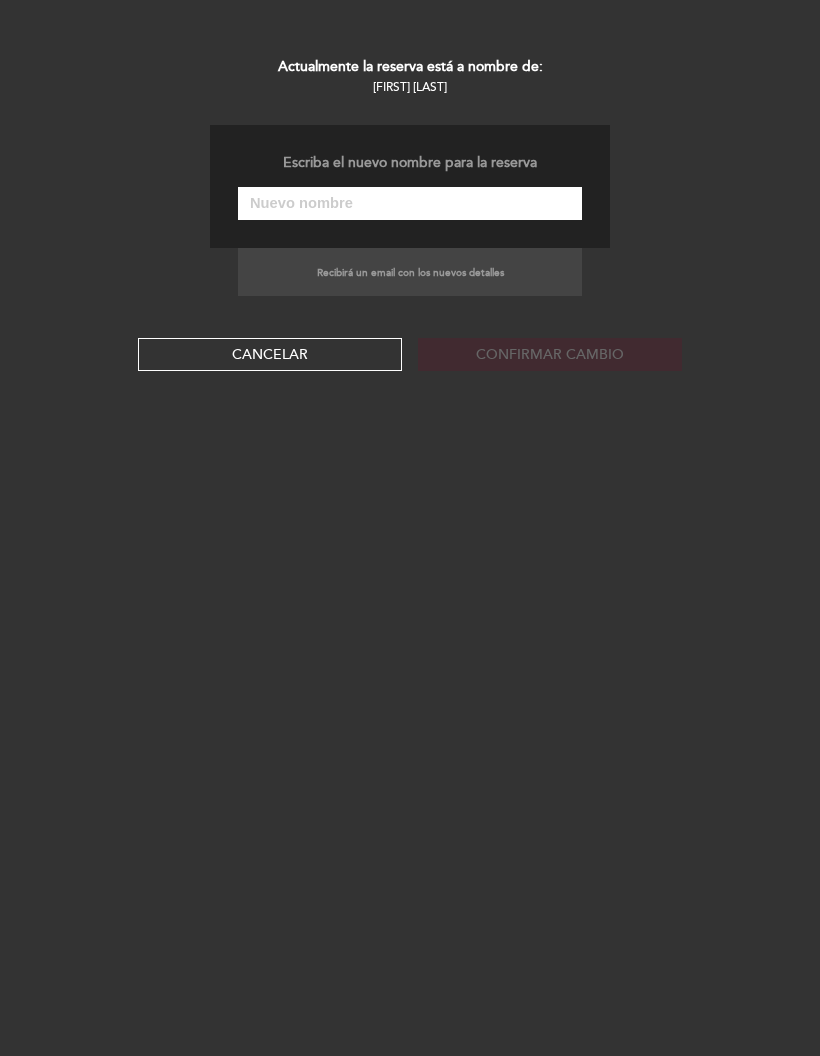 select on "es" 